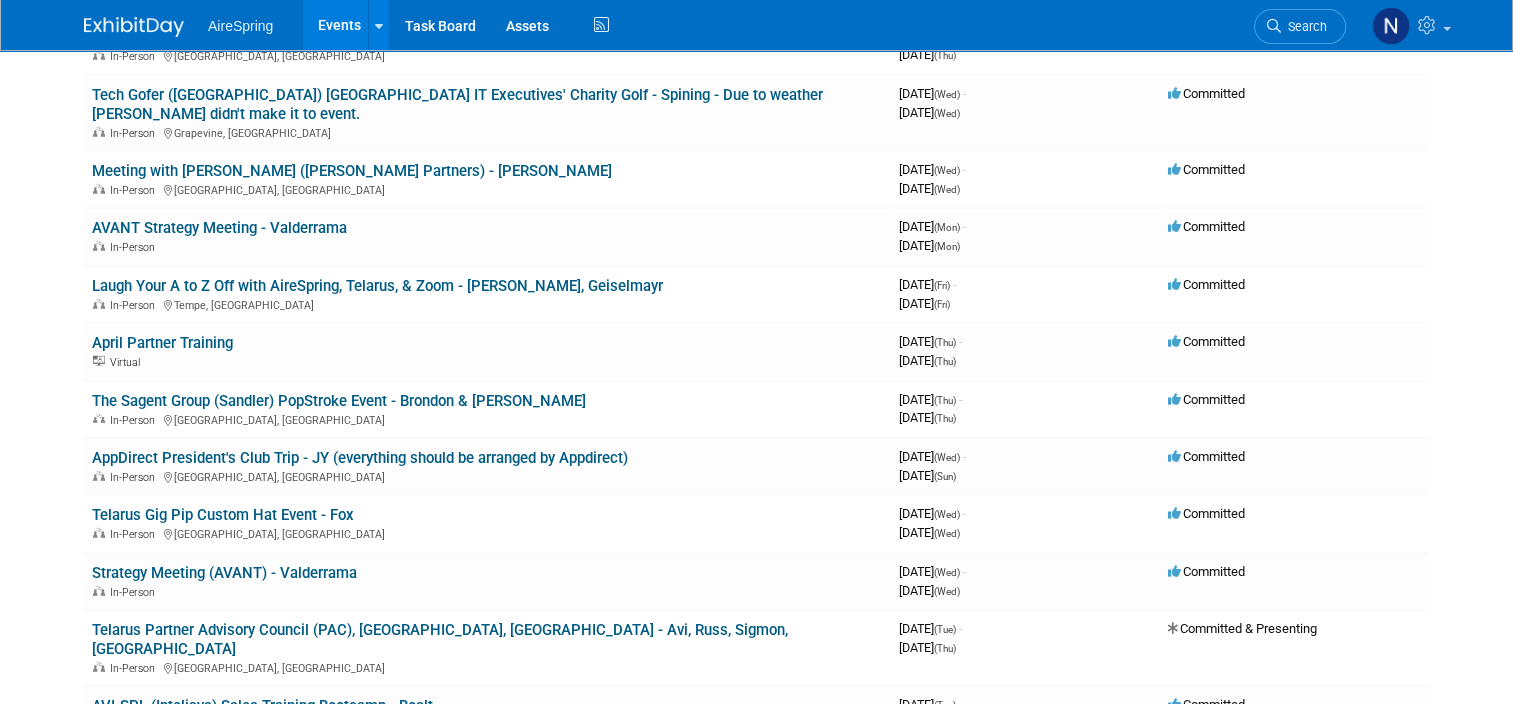 scroll, scrollTop: 5700, scrollLeft: 0, axis: vertical 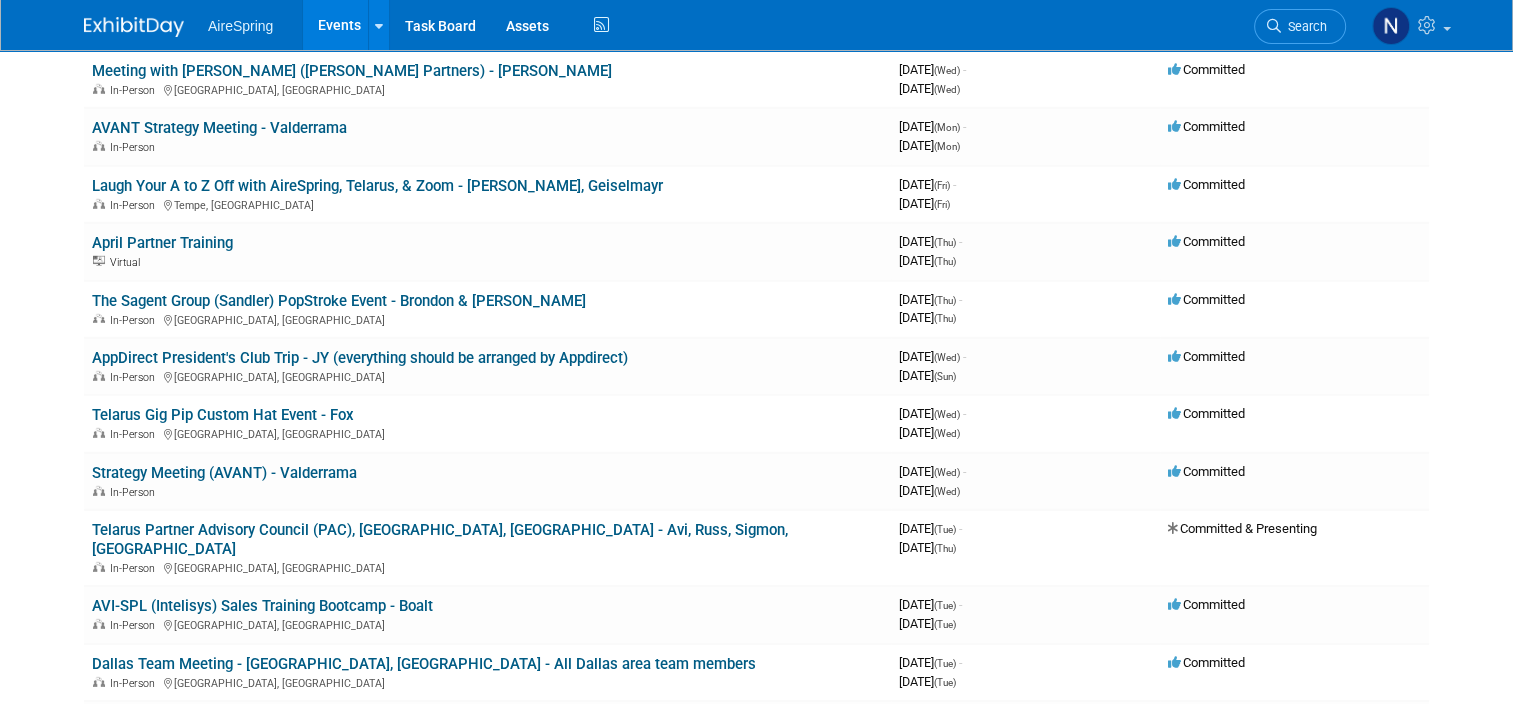 click on "Events" at bounding box center [339, 25] 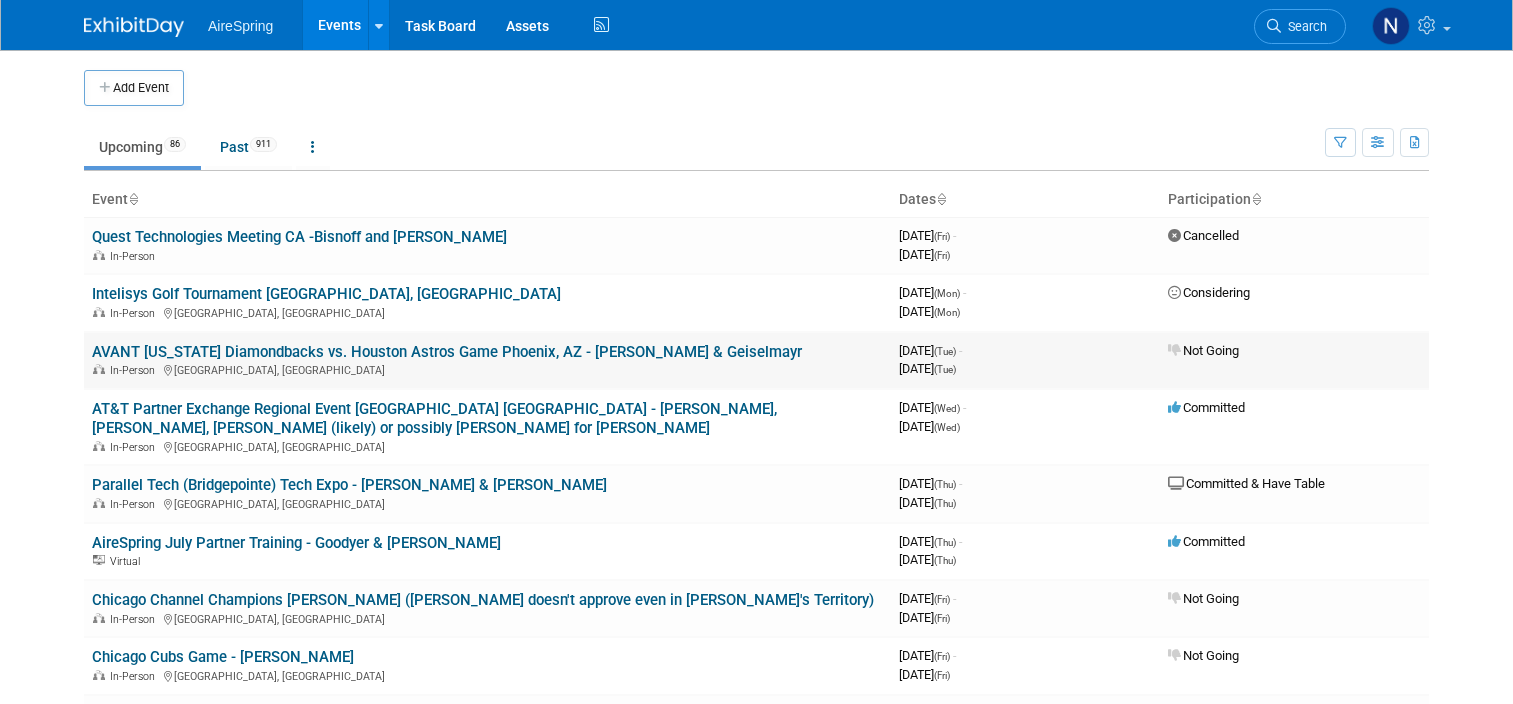 scroll, scrollTop: 0, scrollLeft: 0, axis: both 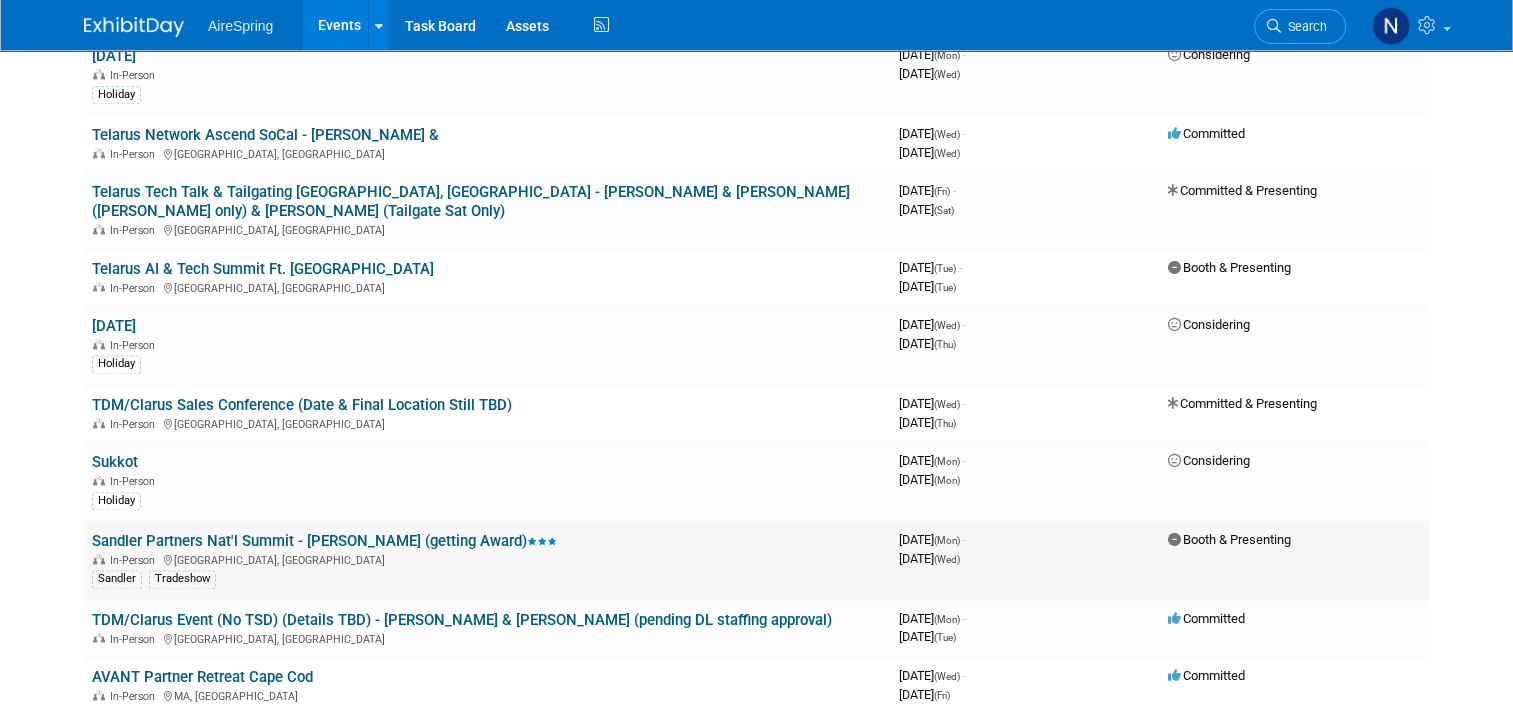 click on "Sandler Partners Nat'l Summit - Bender (getting Award)" at bounding box center (324, 541) 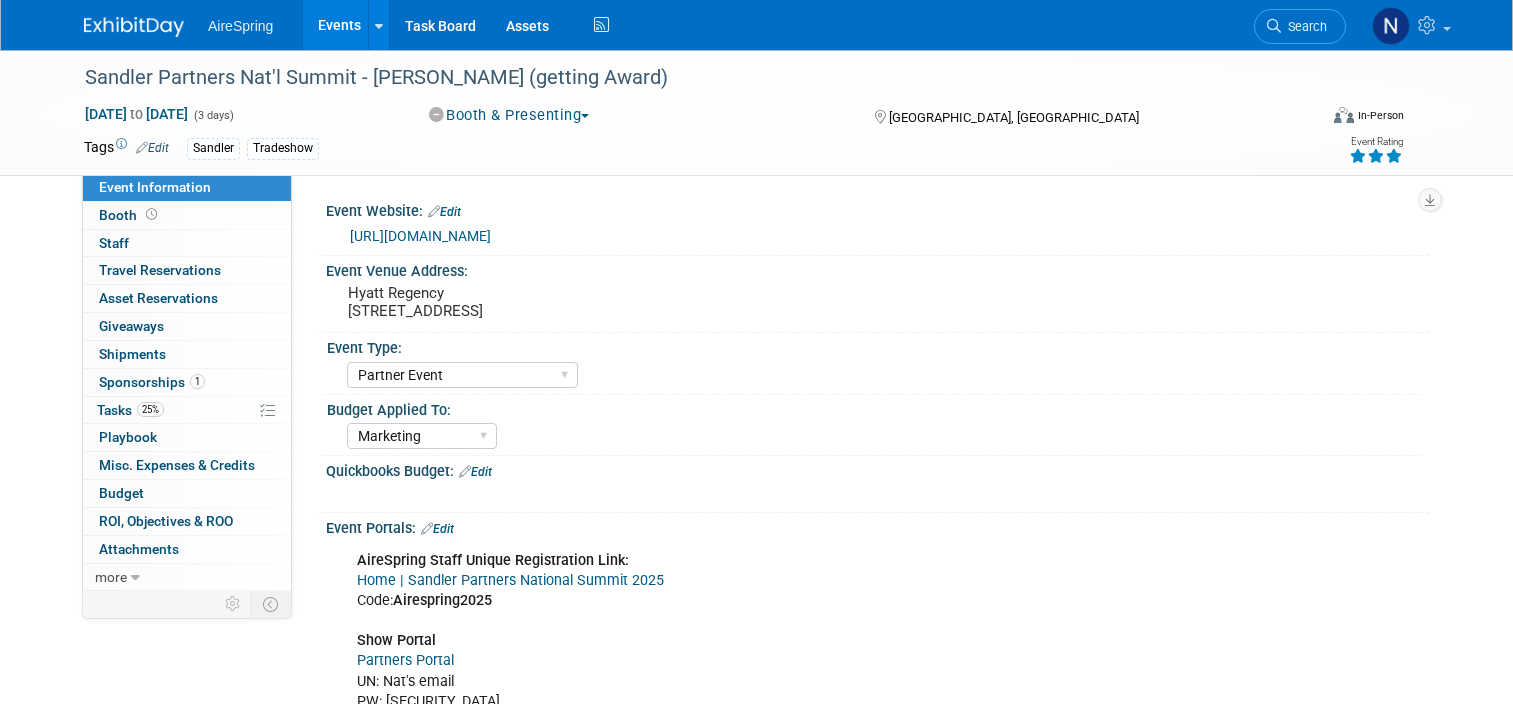select on "Partner Event" 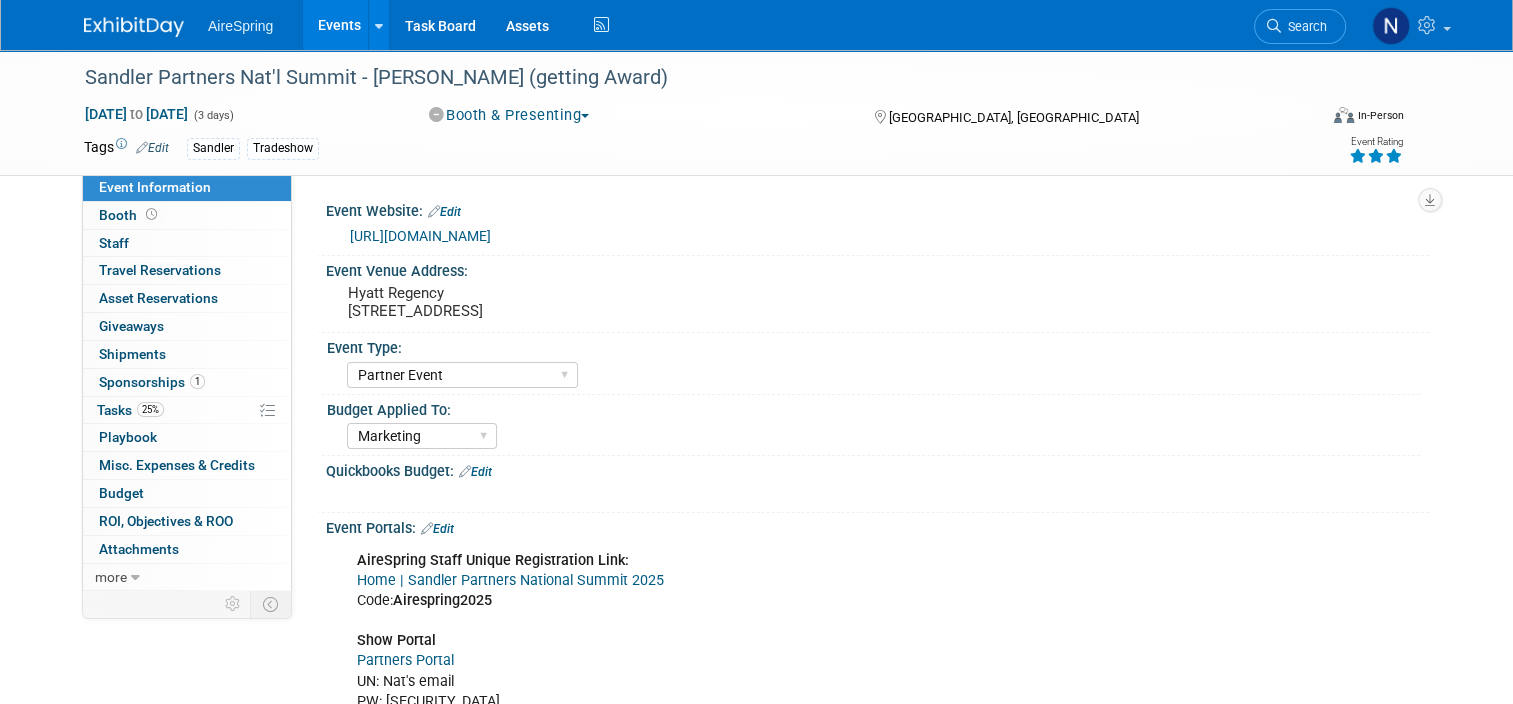 scroll, scrollTop: 0, scrollLeft: 0, axis: both 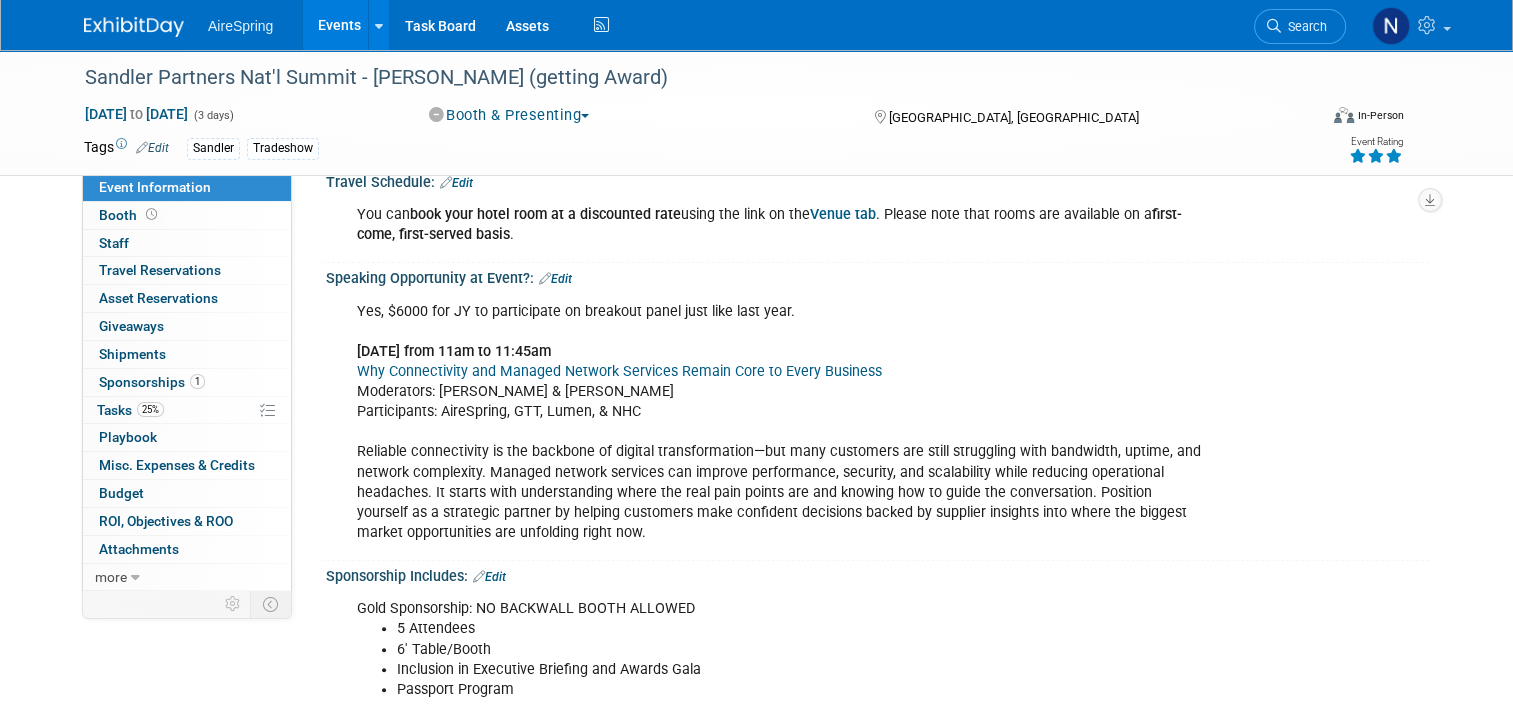 click on "Events" at bounding box center (339, 25) 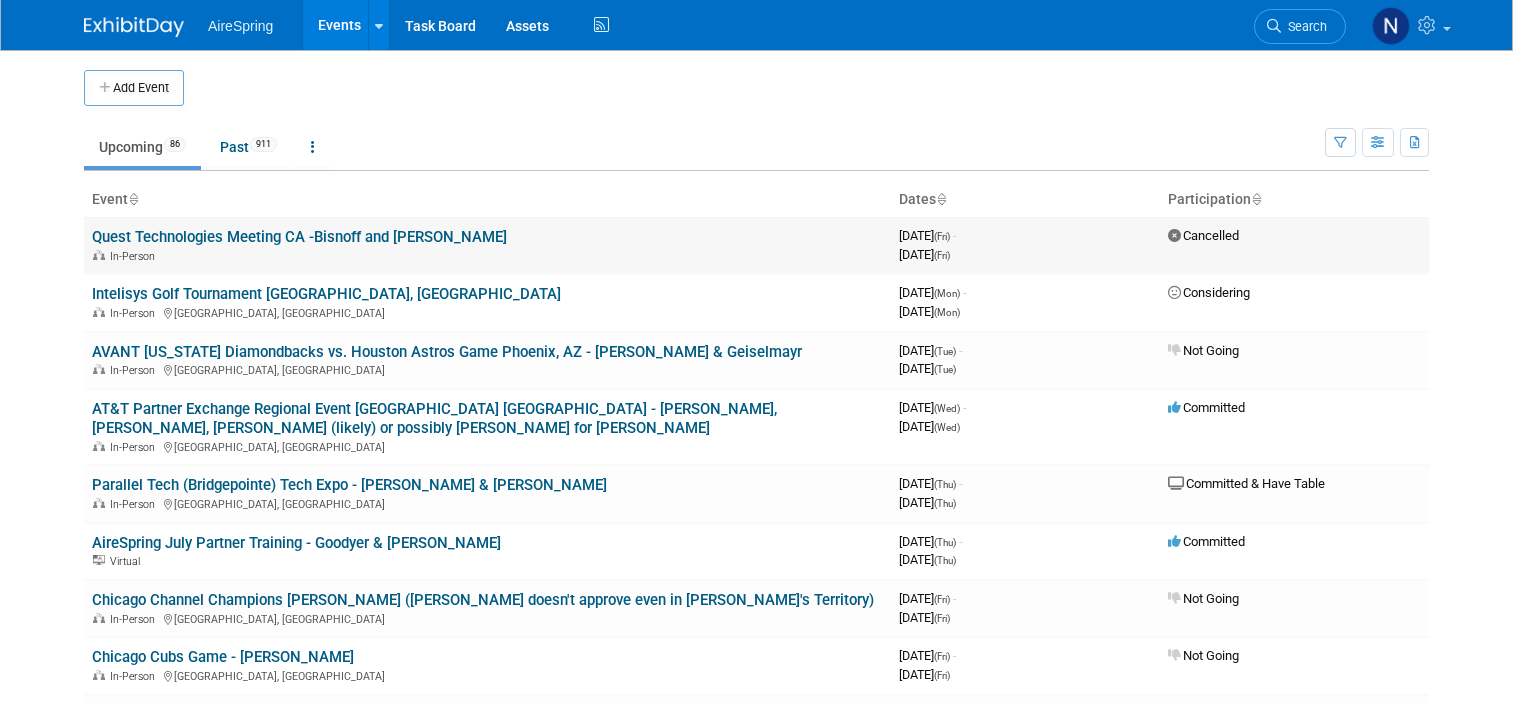 scroll, scrollTop: 0, scrollLeft: 0, axis: both 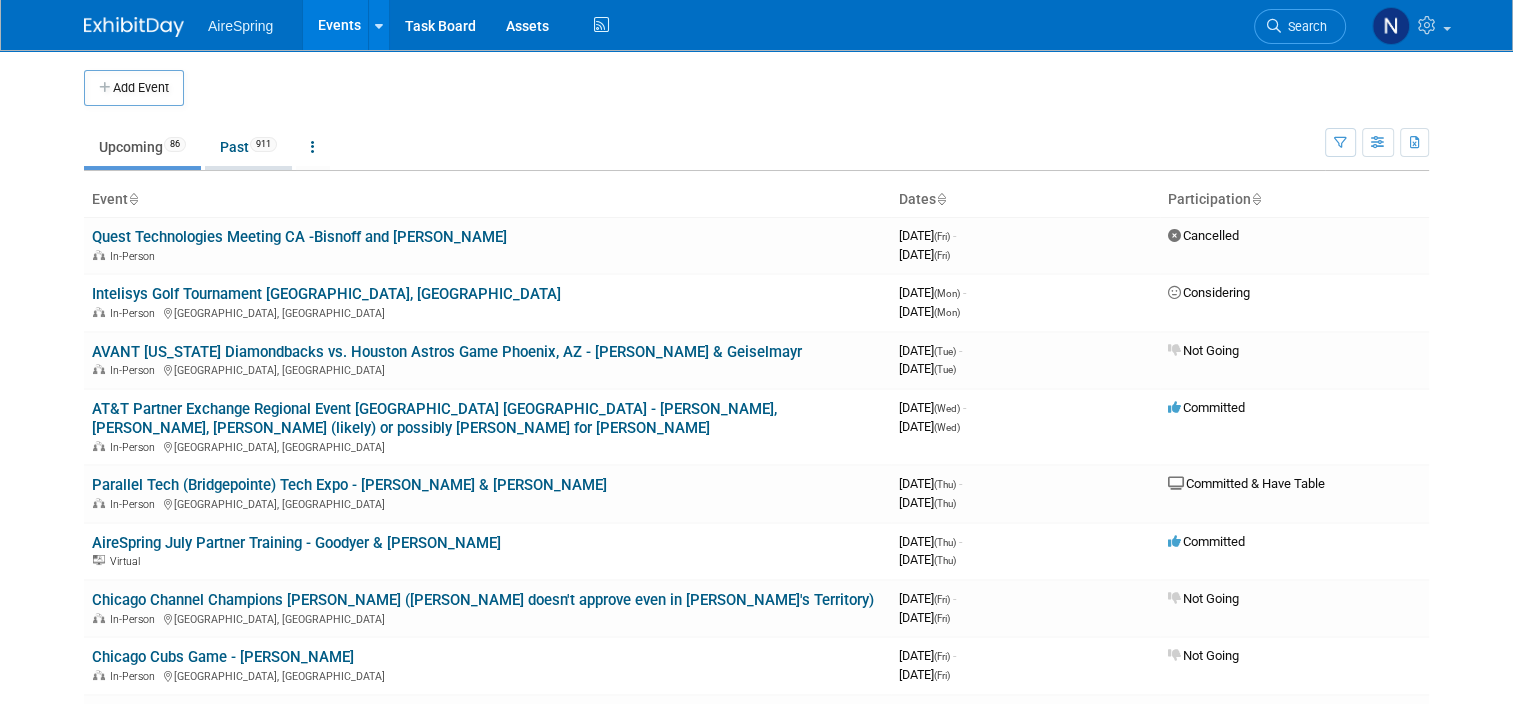 click on "Past
911" at bounding box center (248, 147) 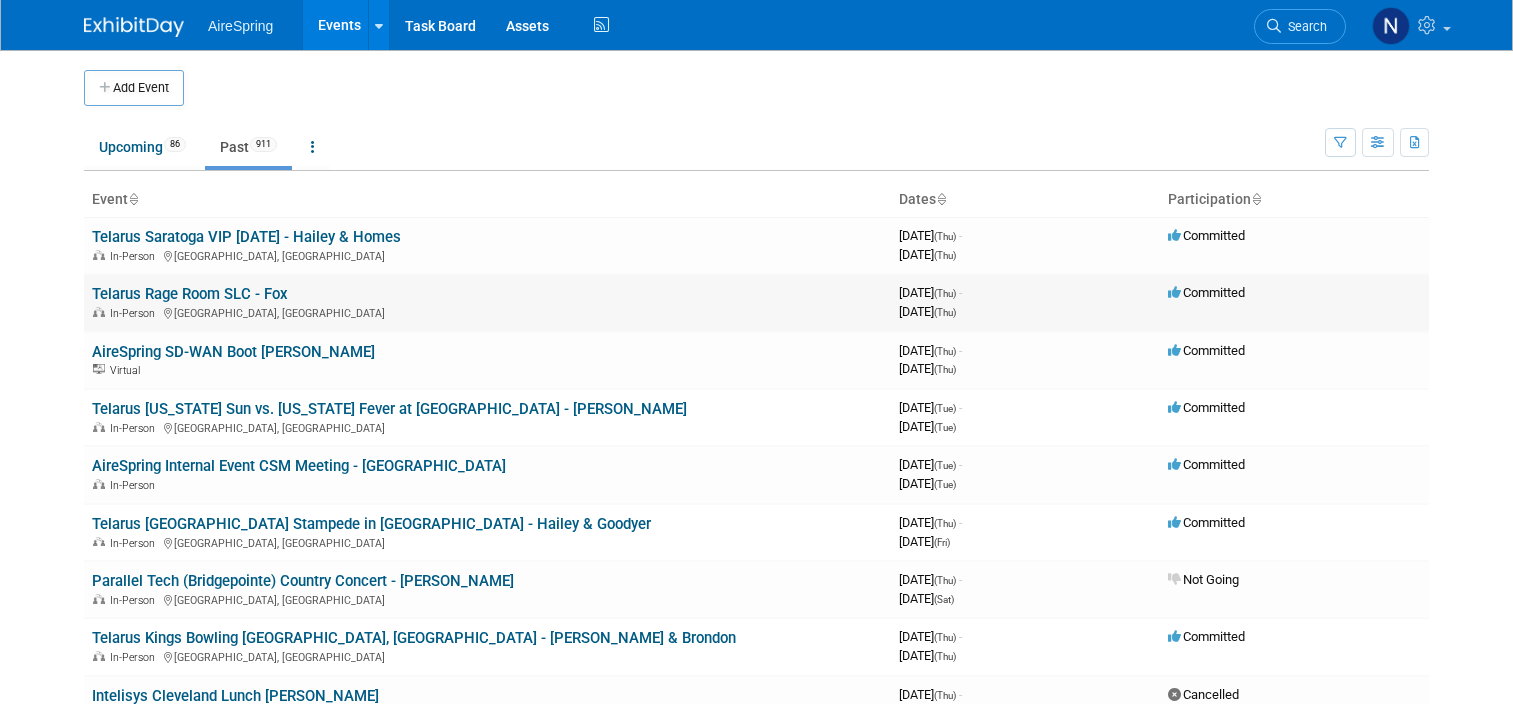 scroll, scrollTop: 0, scrollLeft: 0, axis: both 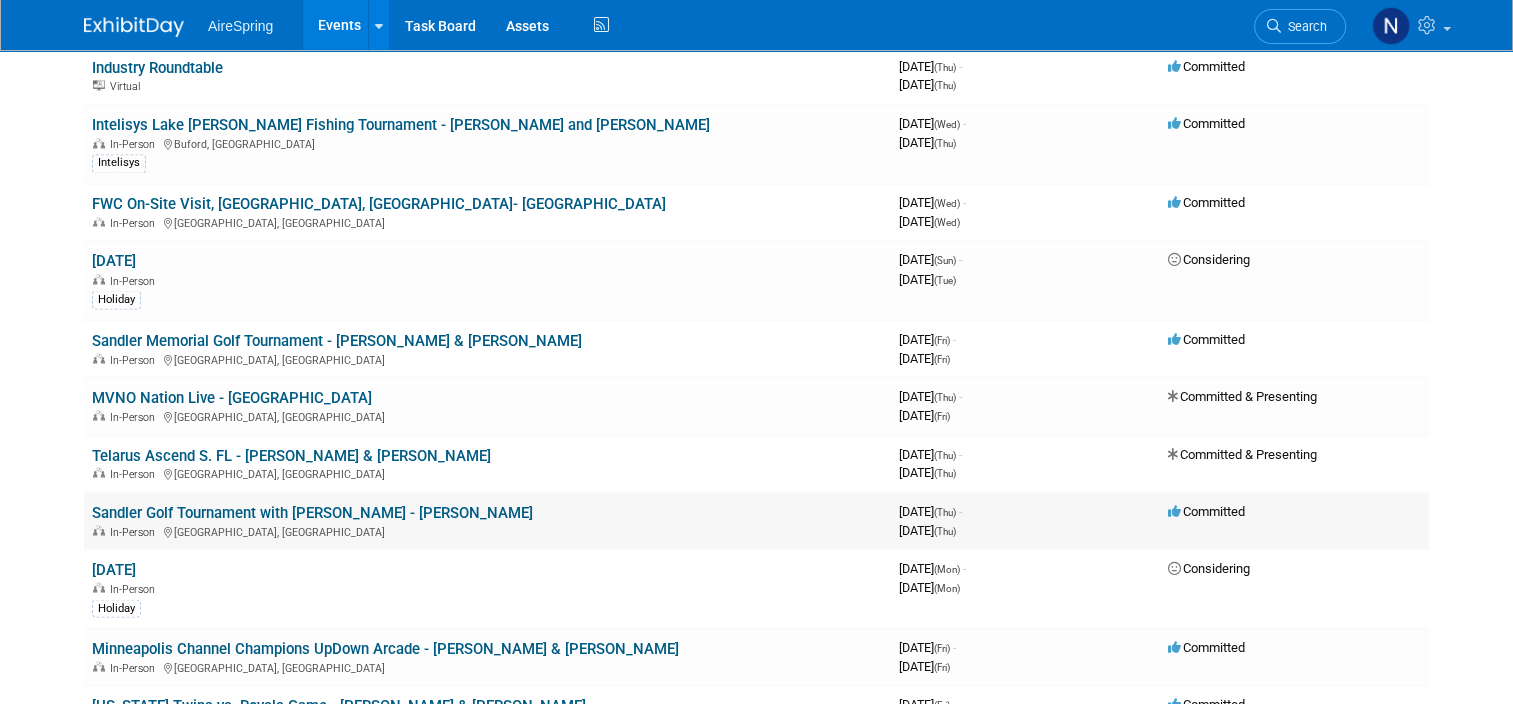 click on "Sandler Golf Tournament with [PERSON_NAME] - [PERSON_NAME]" at bounding box center [312, 512] 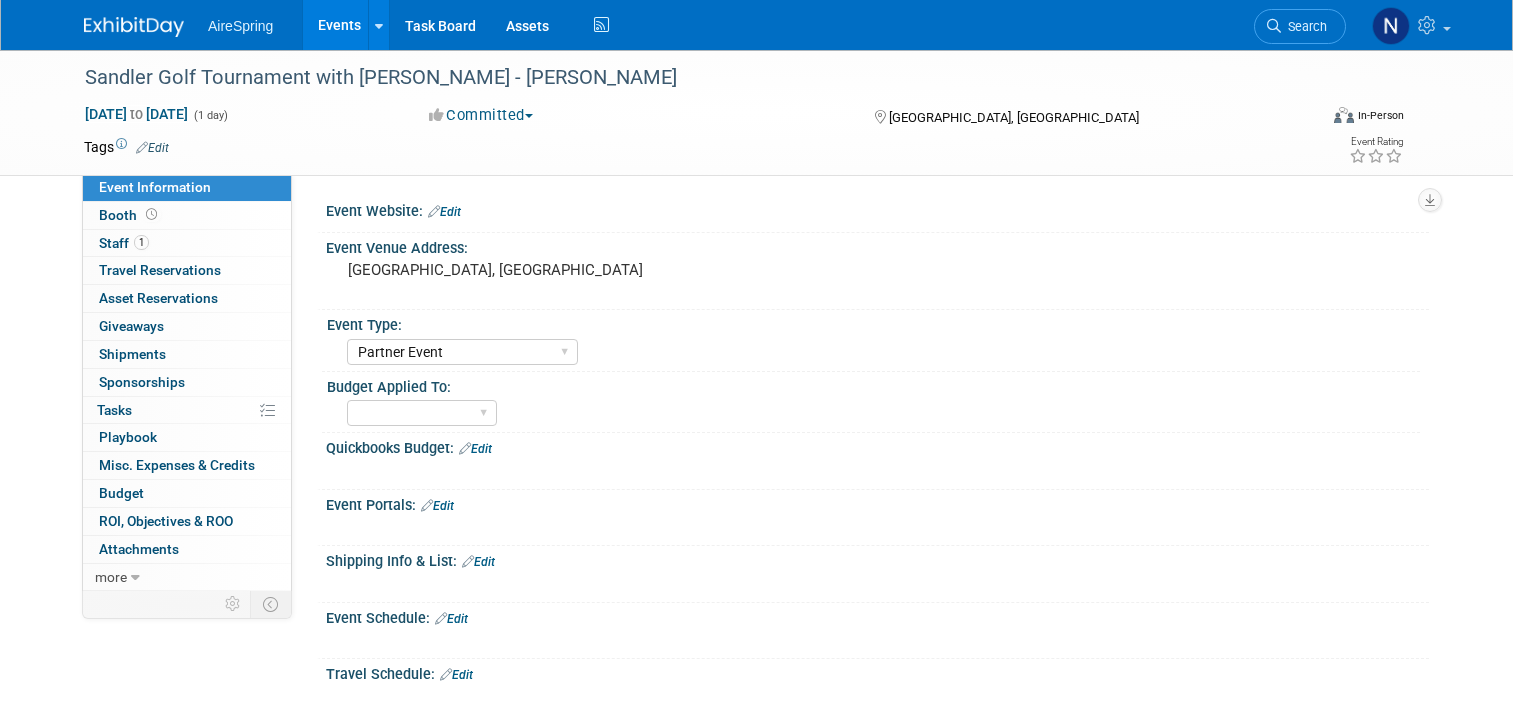 select on "Partner Event" 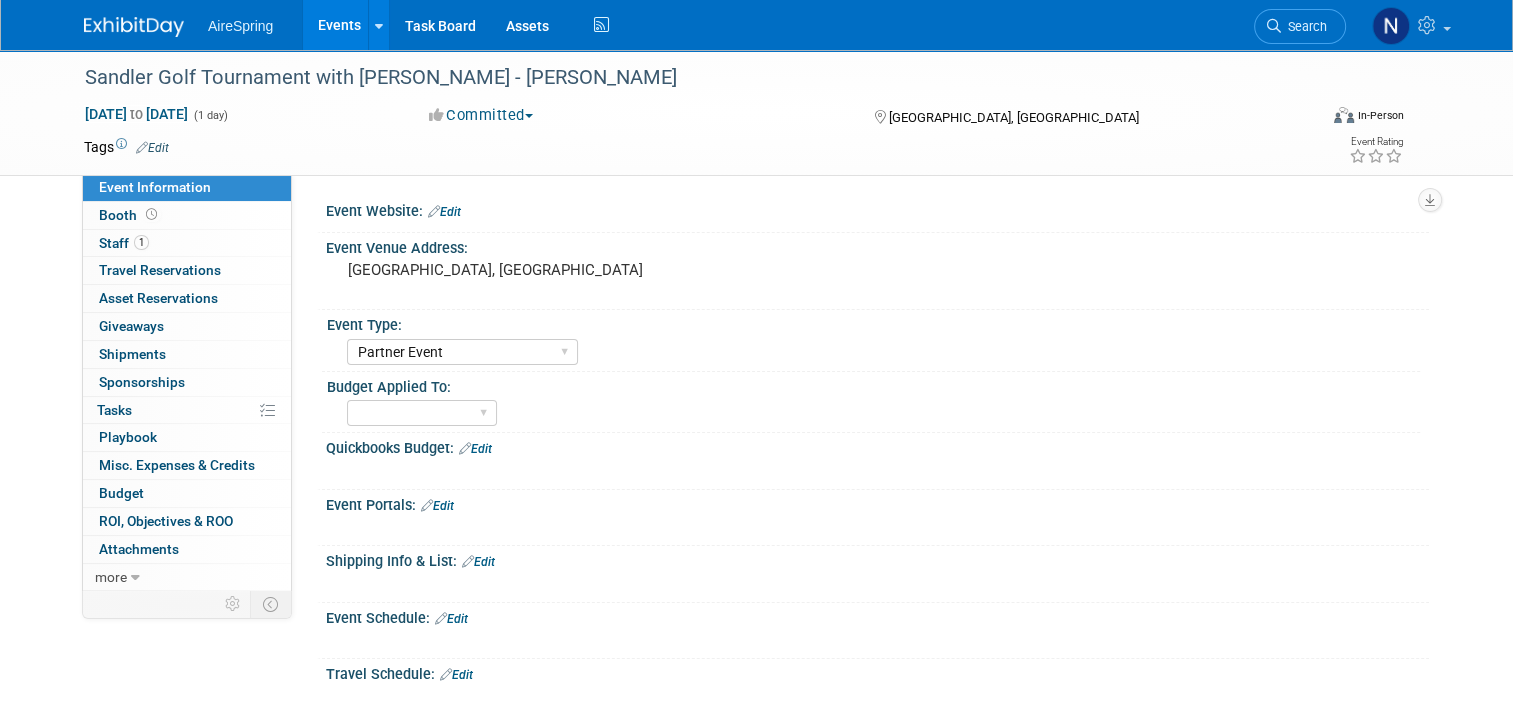 scroll, scrollTop: 0, scrollLeft: 0, axis: both 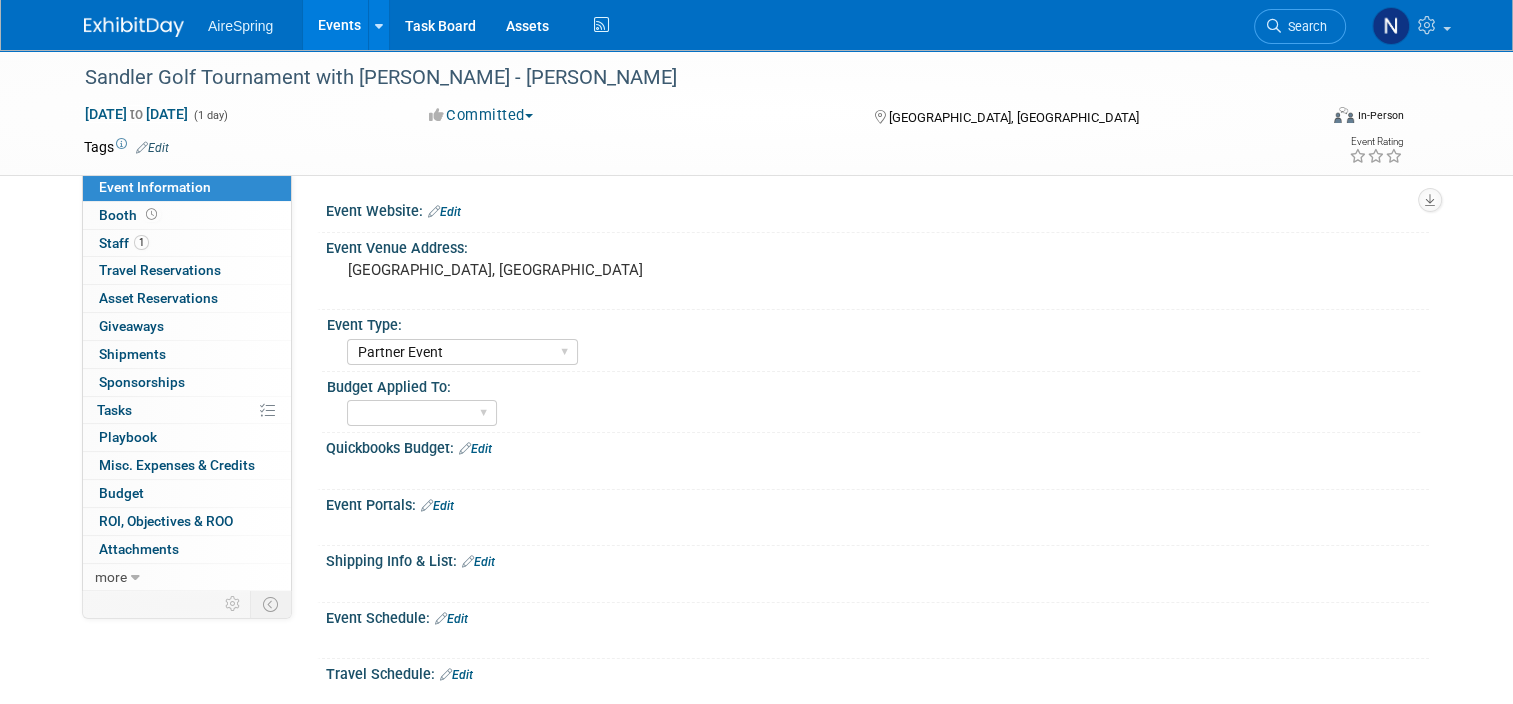 click on "Events" at bounding box center (339, 25) 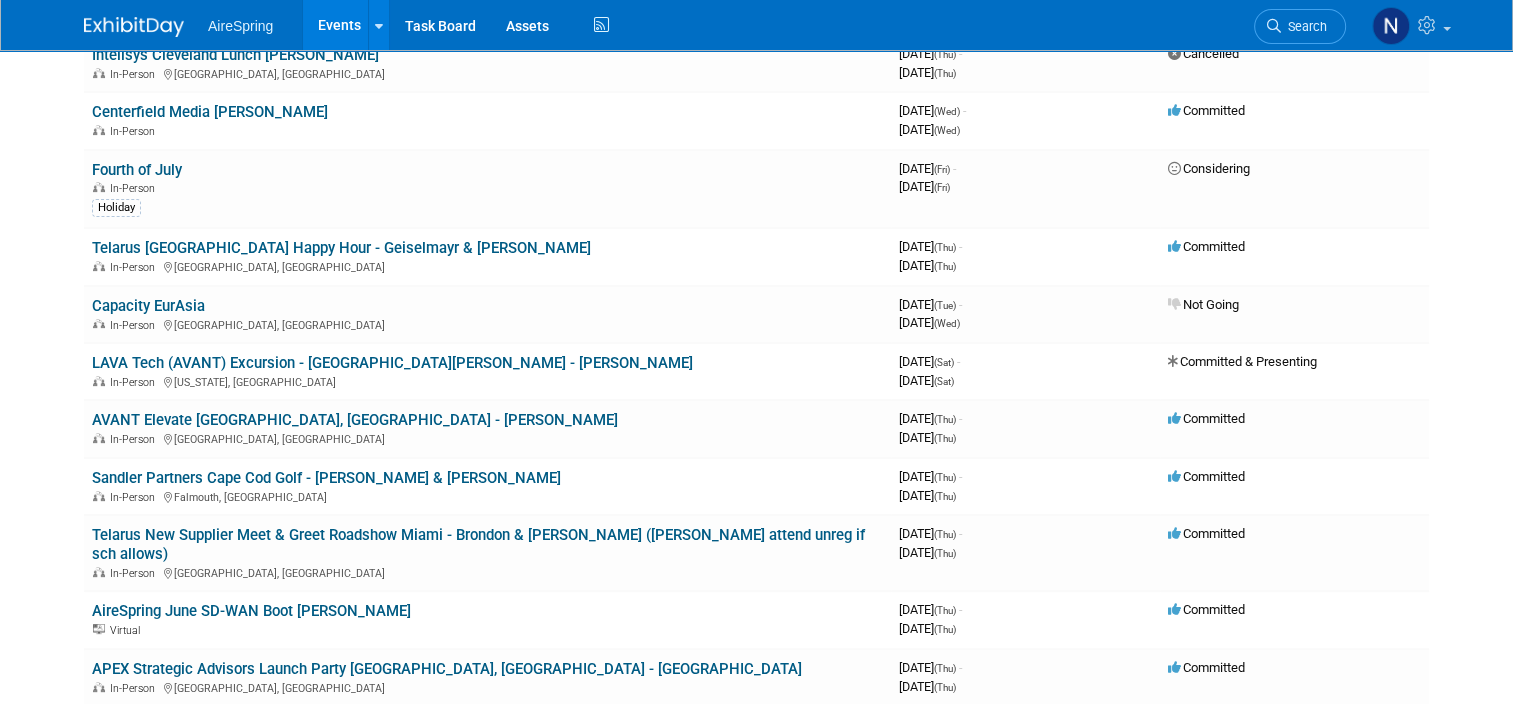 scroll, scrollTop: 300, scrollLeft: 0, axis: vertical 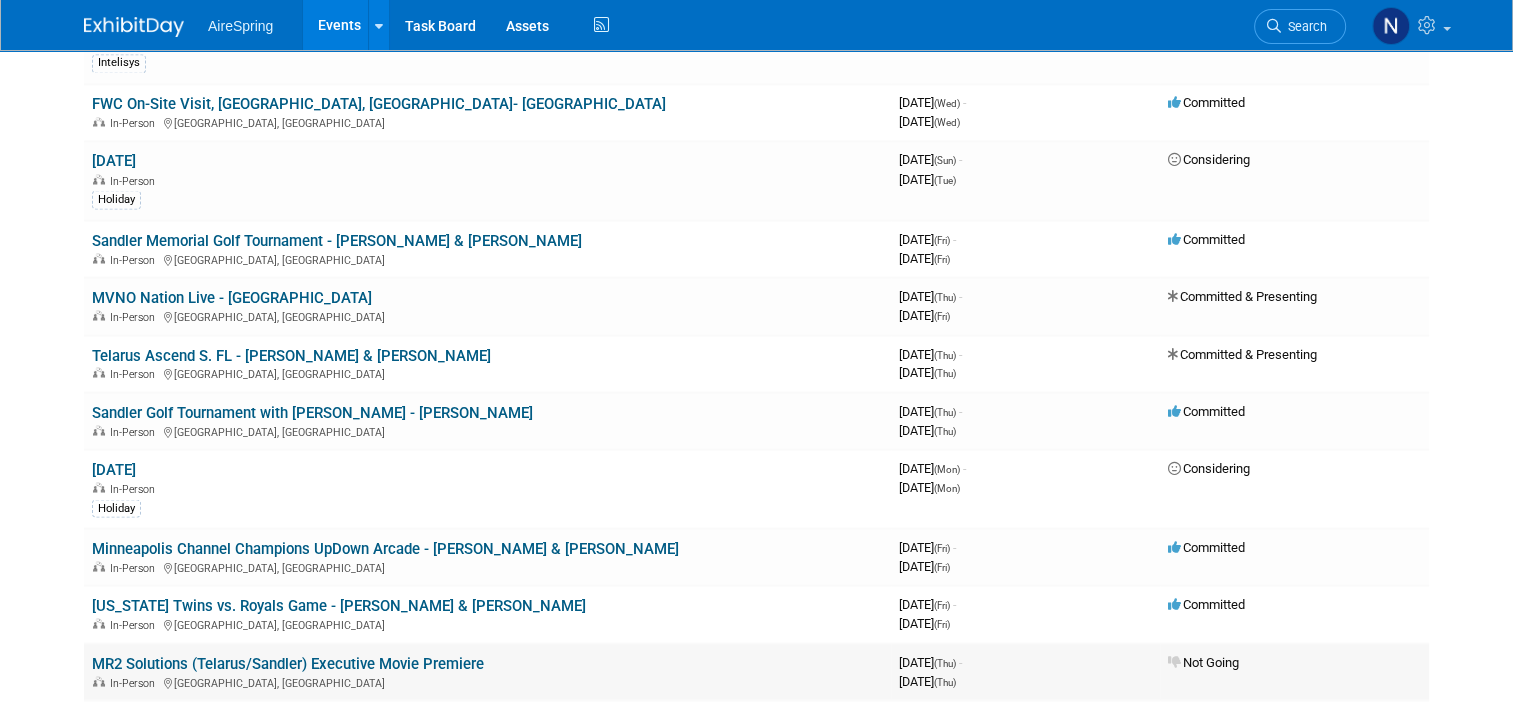 click on "MR2 Solutions (Telarus/Sandler) Executive Movie Premiere
In-Person
Irvine, CA" at bounding box center (487, 671) 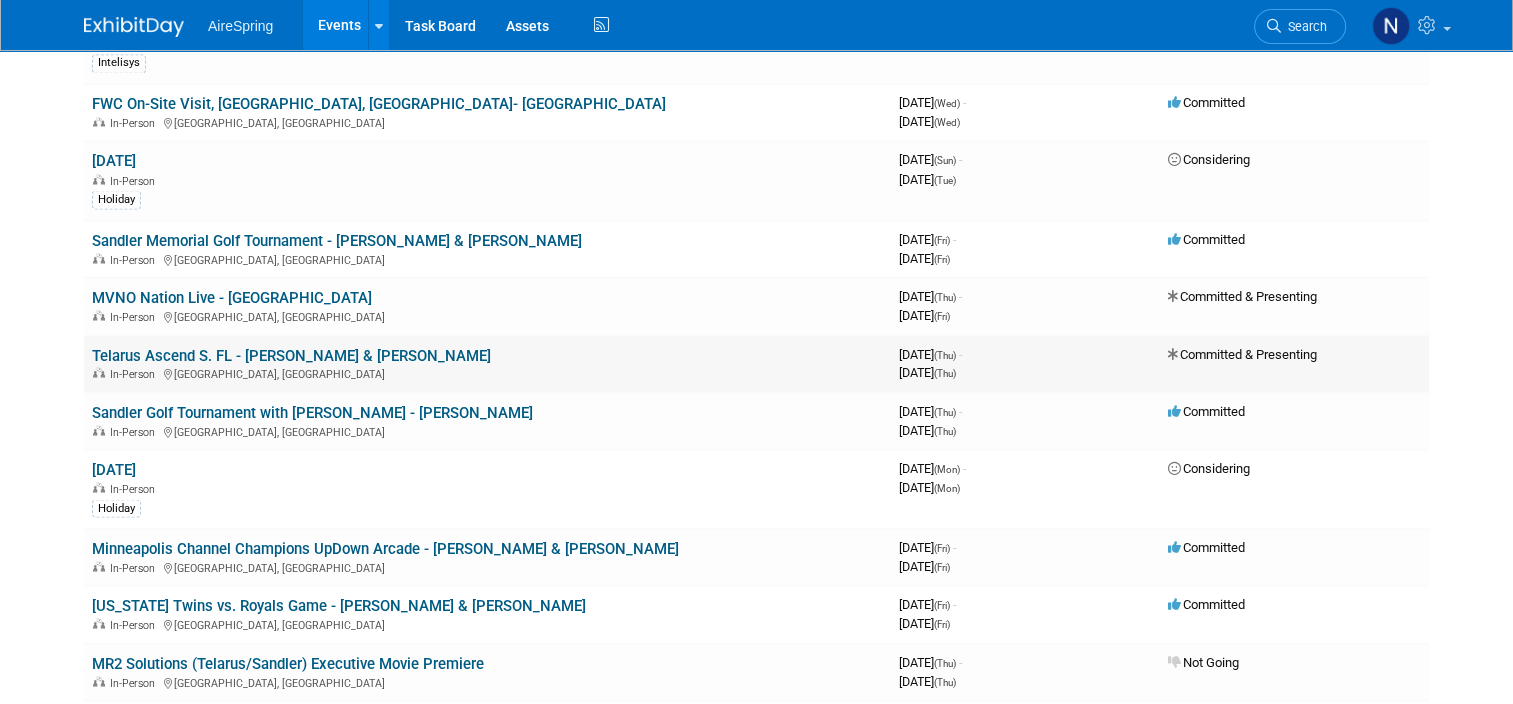 click on "In-Person
Fort Lauderdale, FL" at bounding box center [487, 372] 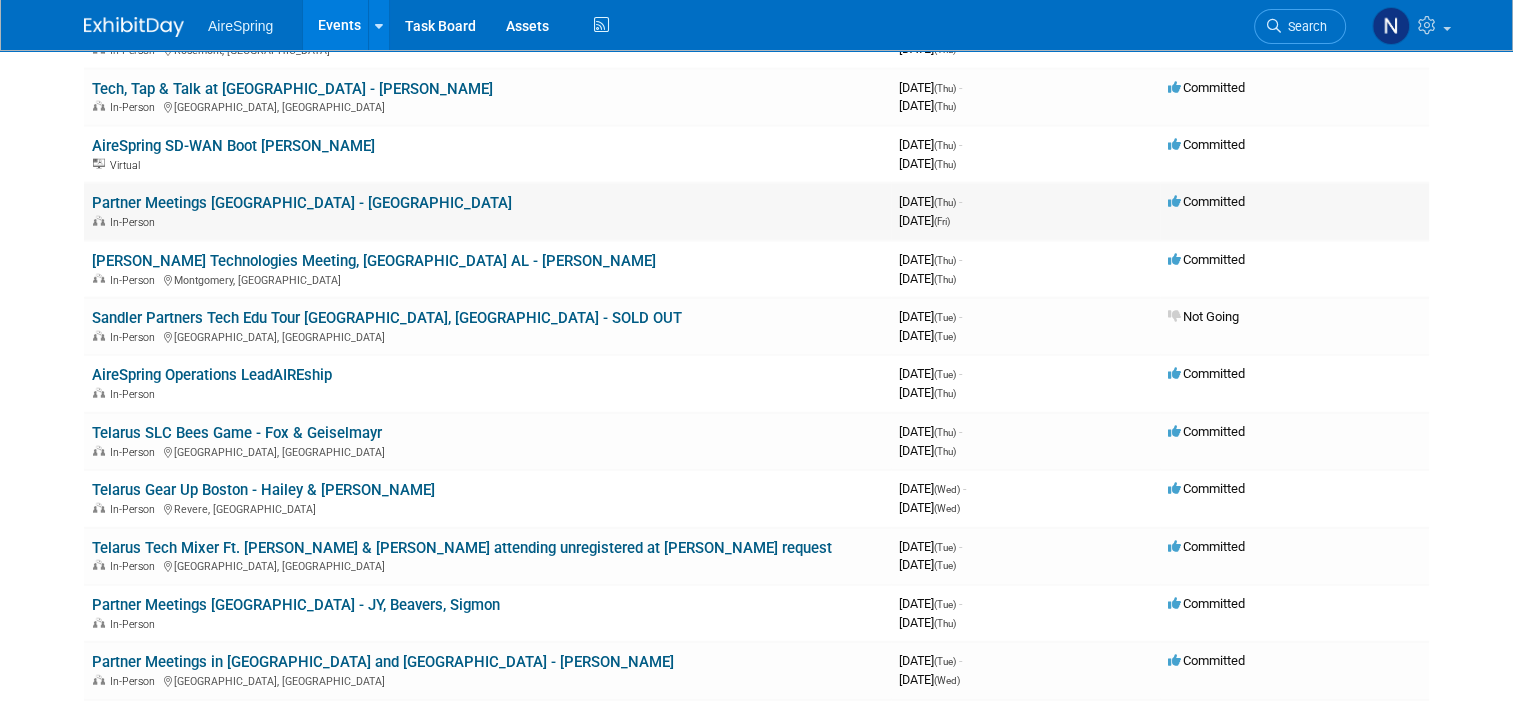 scroll, scrollTop: 4900, scrollLeft: 0, axis: vertical 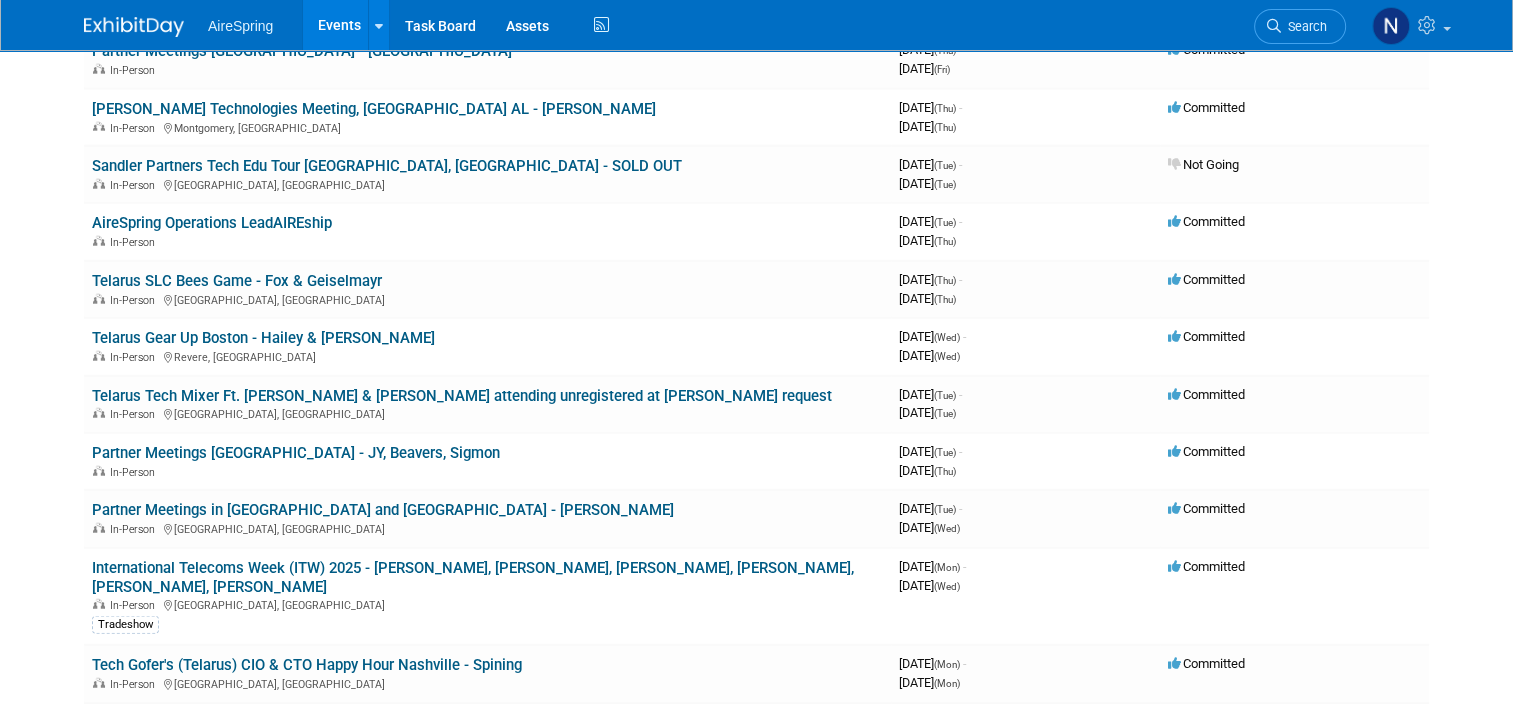 click on "Cambro Lunch Meeting, [GEOGRAPHIC_DATA] - [GEOGRAPHIC_DATA]" at bounding box center (323, 723) 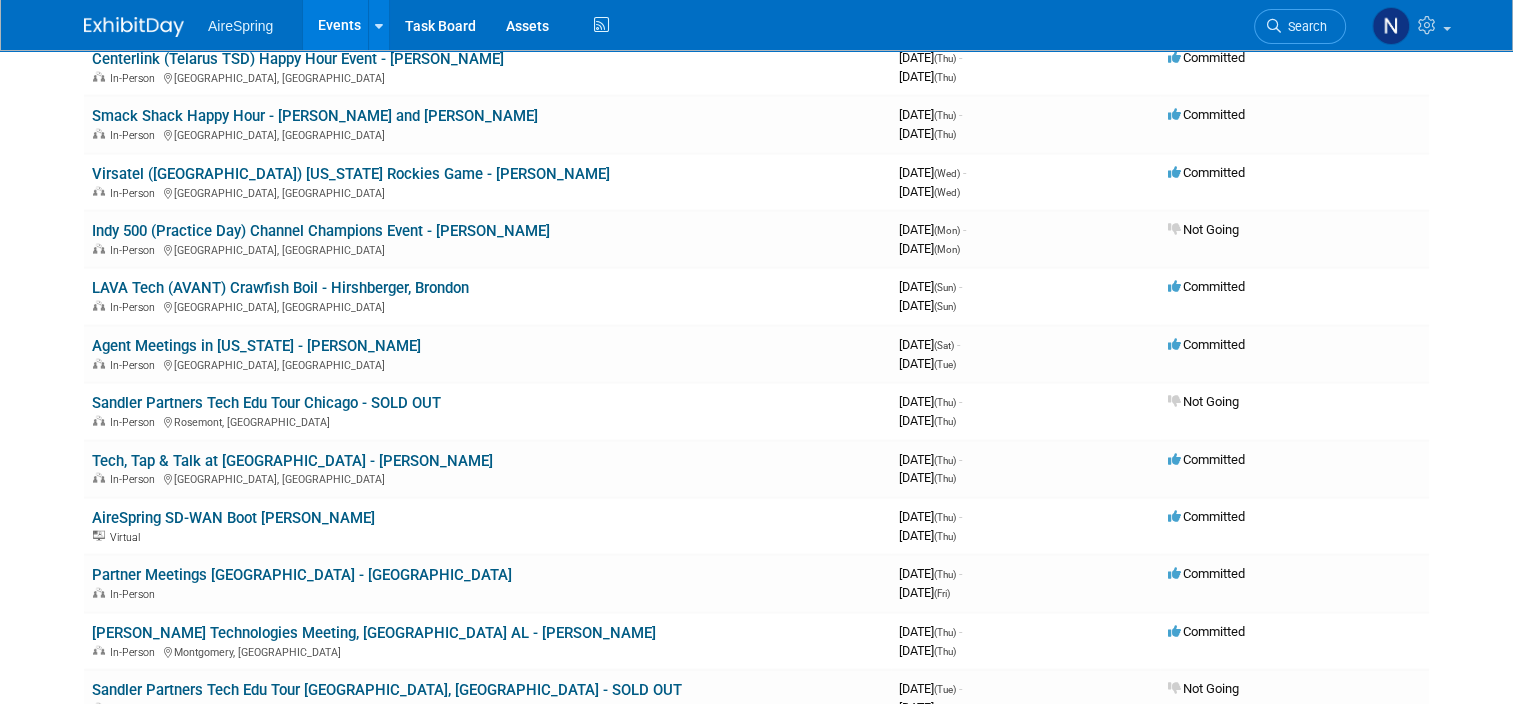 scroll, scrollTop: 4300, scrollLeft: 0, axis: vertical 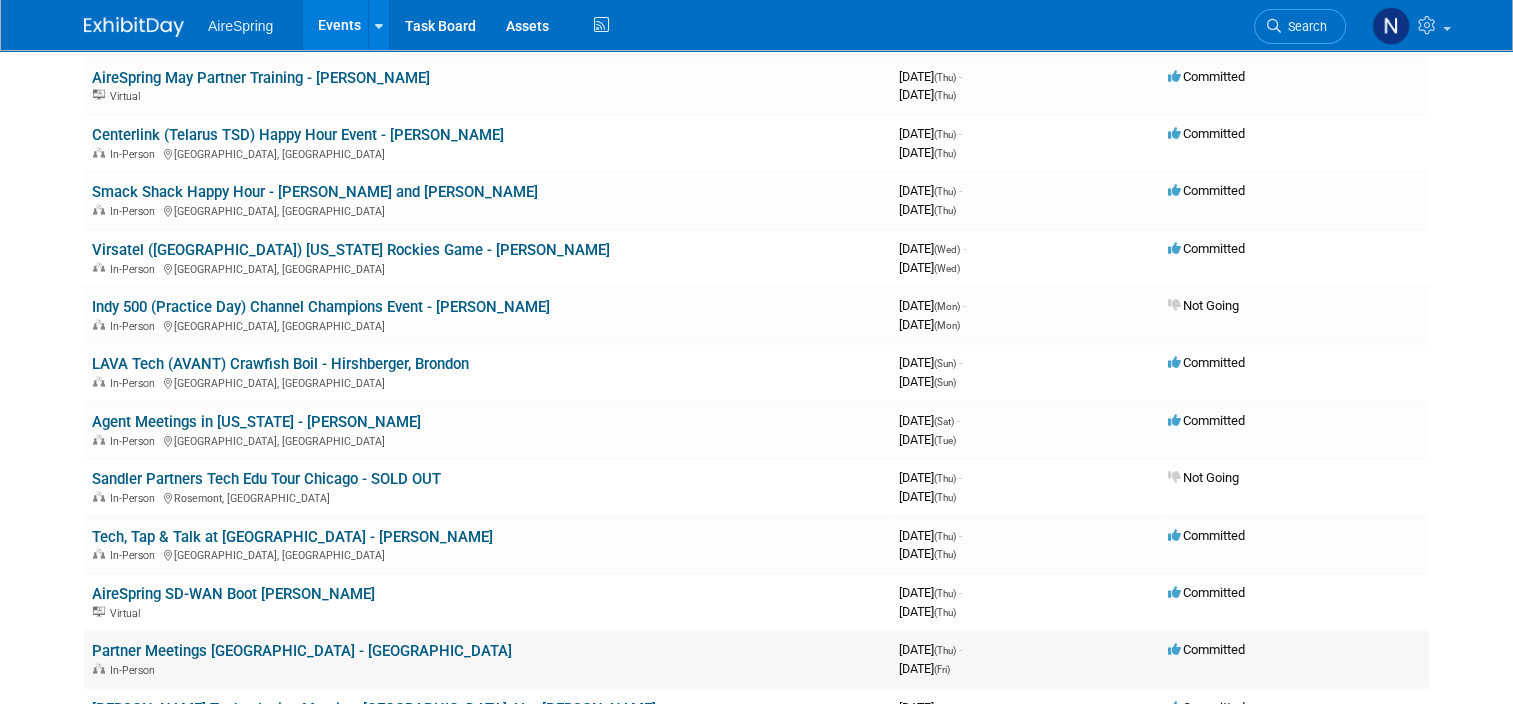 click on "Partner Meetings [GEOGRAPHIC_DATA] - [GEOGRAPHIC_DATA]" at bounding box center (302, 651) 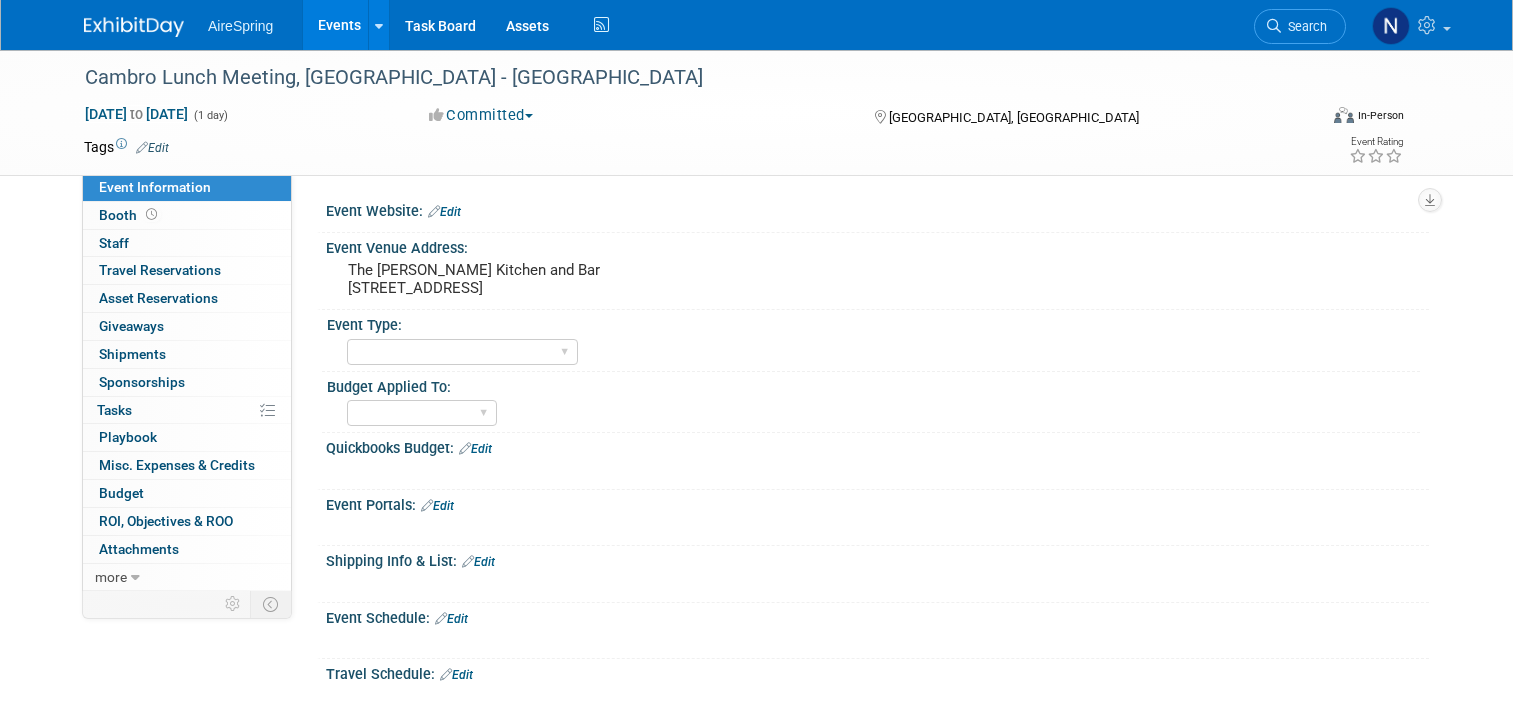 scroll, scrollTop: 0, scrollLeft: 0, axis: both 